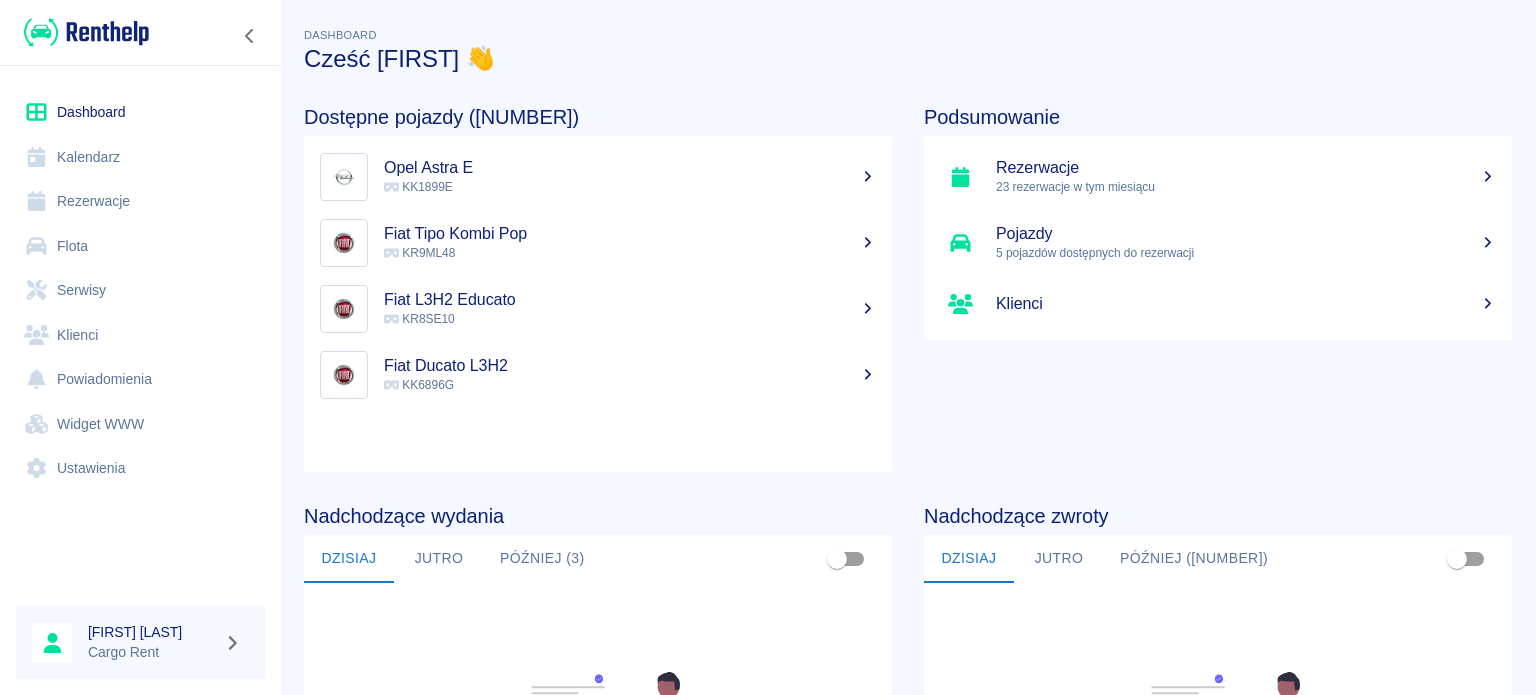 scroll, scrollTop: 0, scrollLeft: 0, axis: both 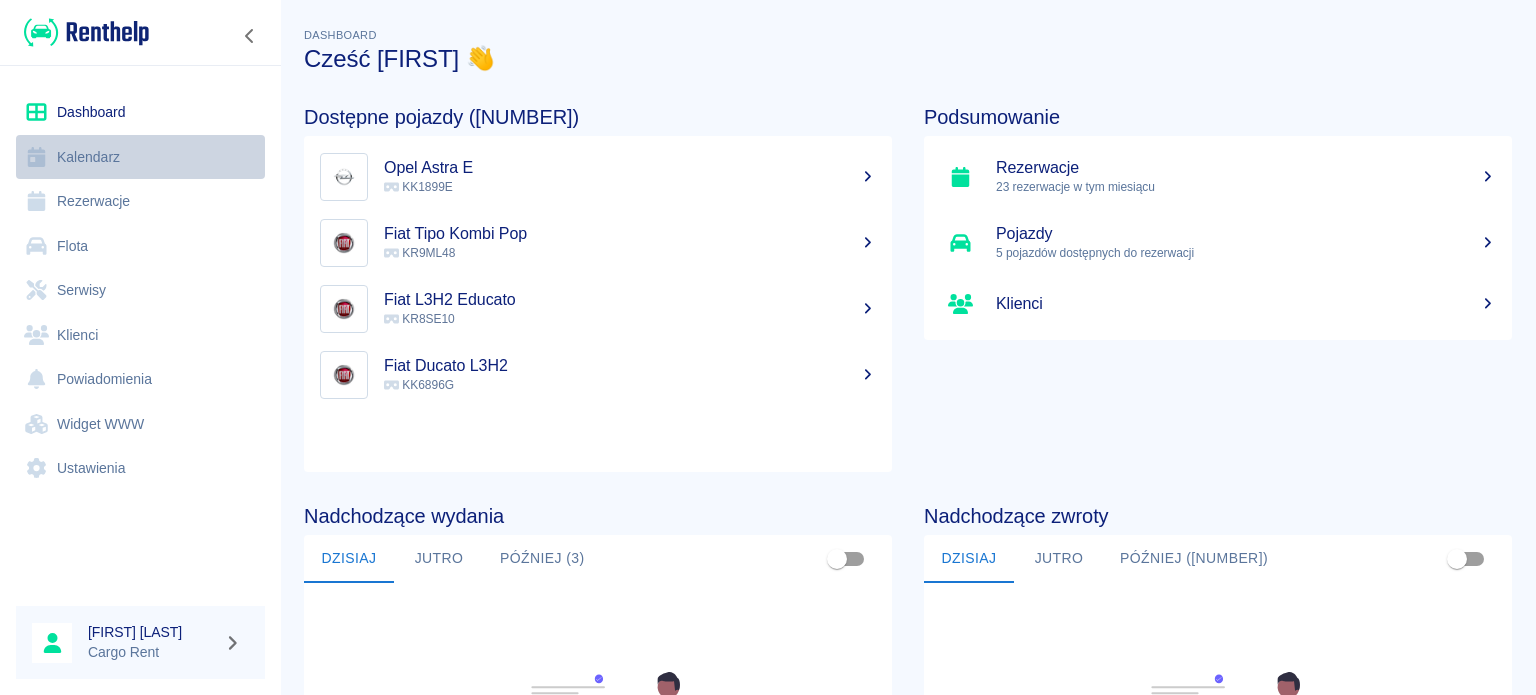 click on "Kalendarz" at bounding box center [140, 157] 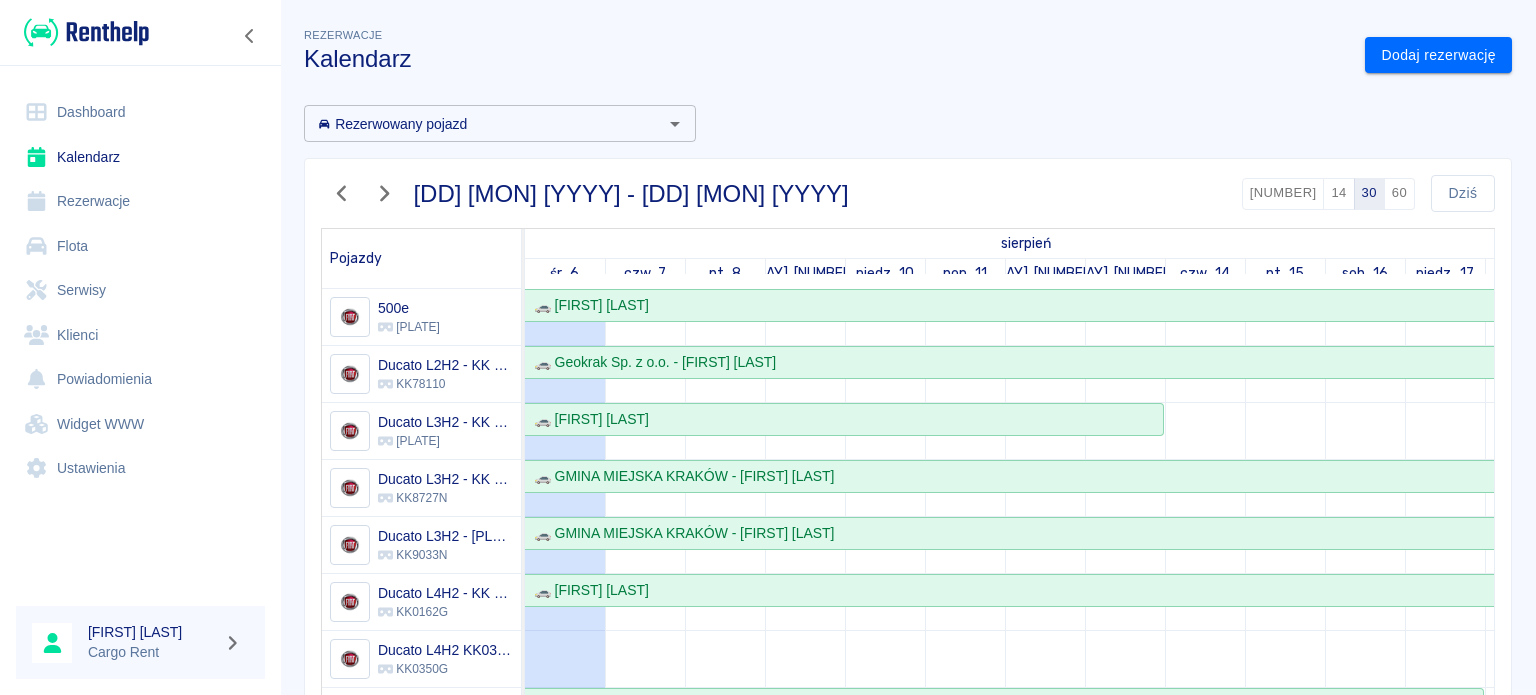scroll, scrollTop: 201, scrollLeft: 0, axis: vertical 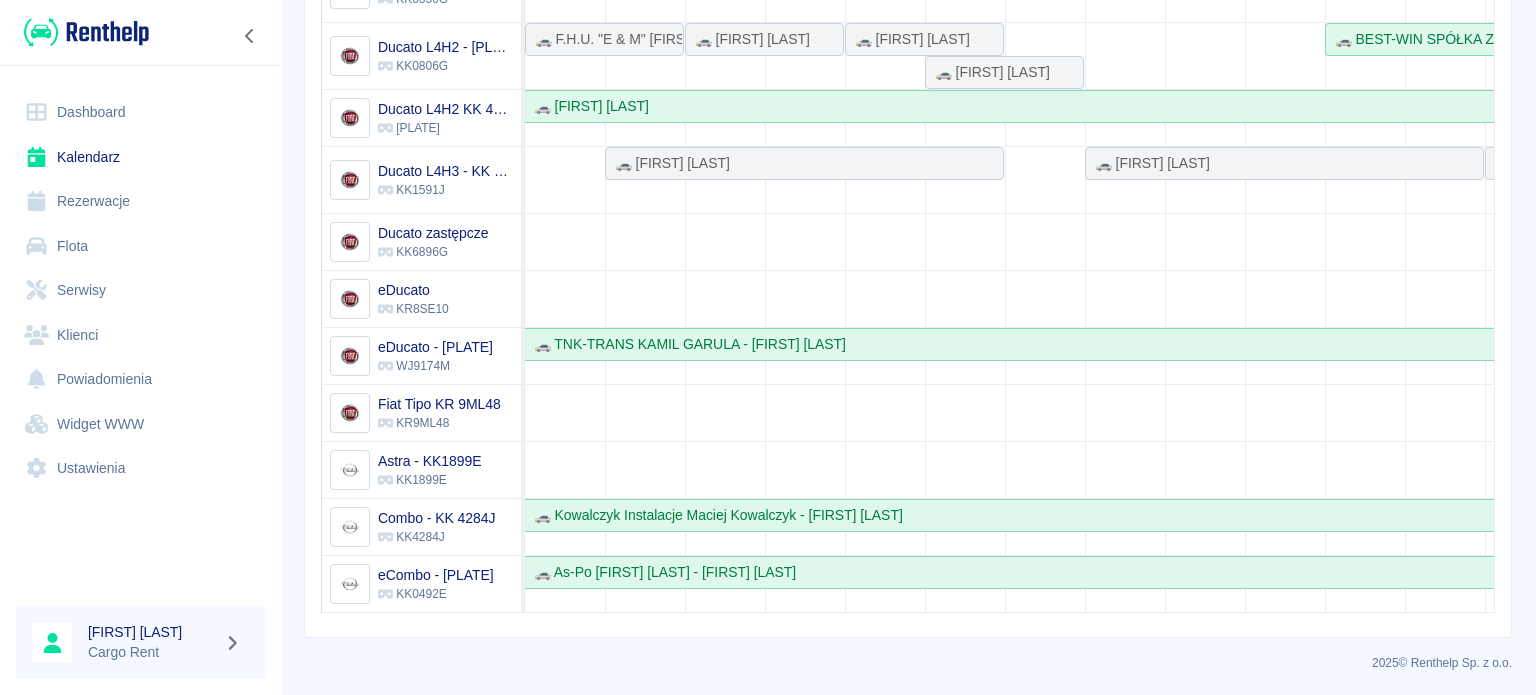 click at bounding box center [805, 108] 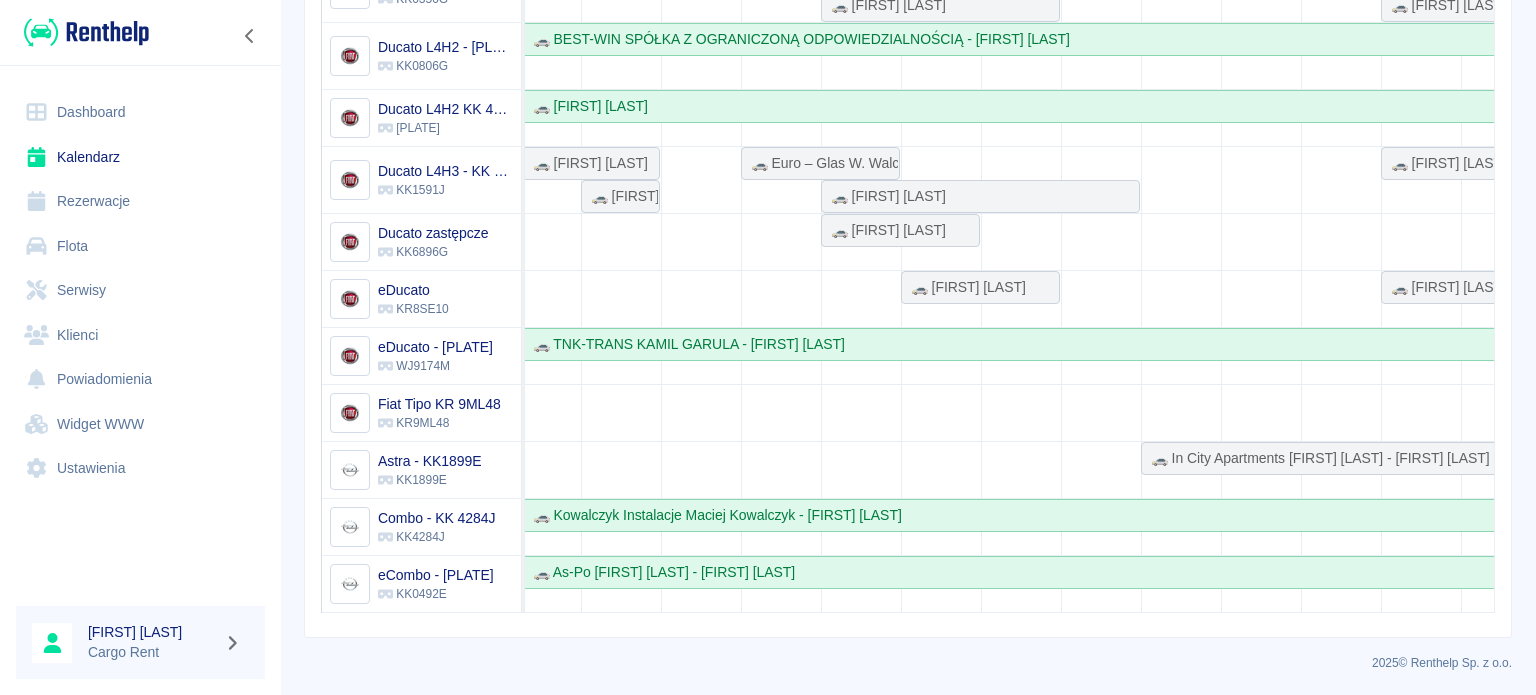 scroll, scrollTop: 0, scrollLeft: 1377, axis: horizontal 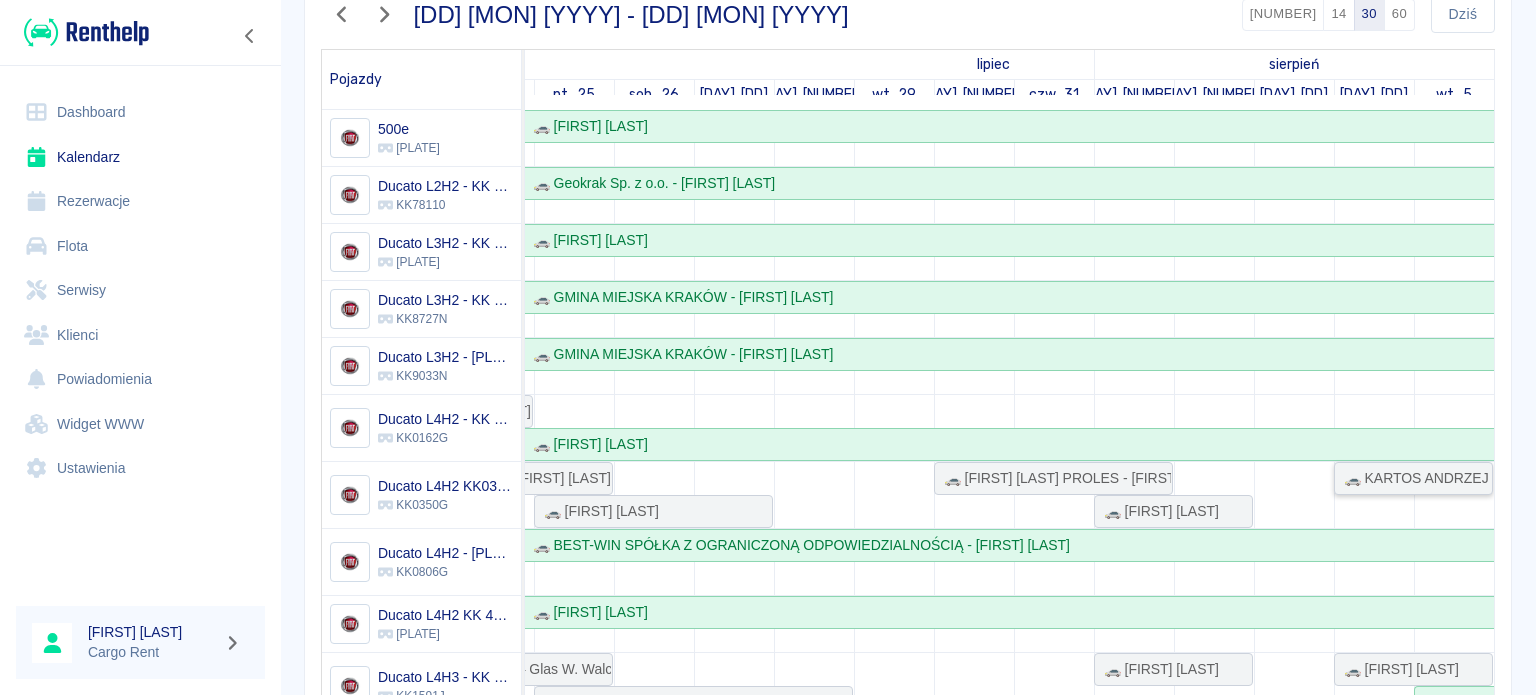 click on "🚗 KARTOS ANDRZEJ DŁUŻNIAK - [FIRST] [LAST]" at bounding box center [1413, 478] 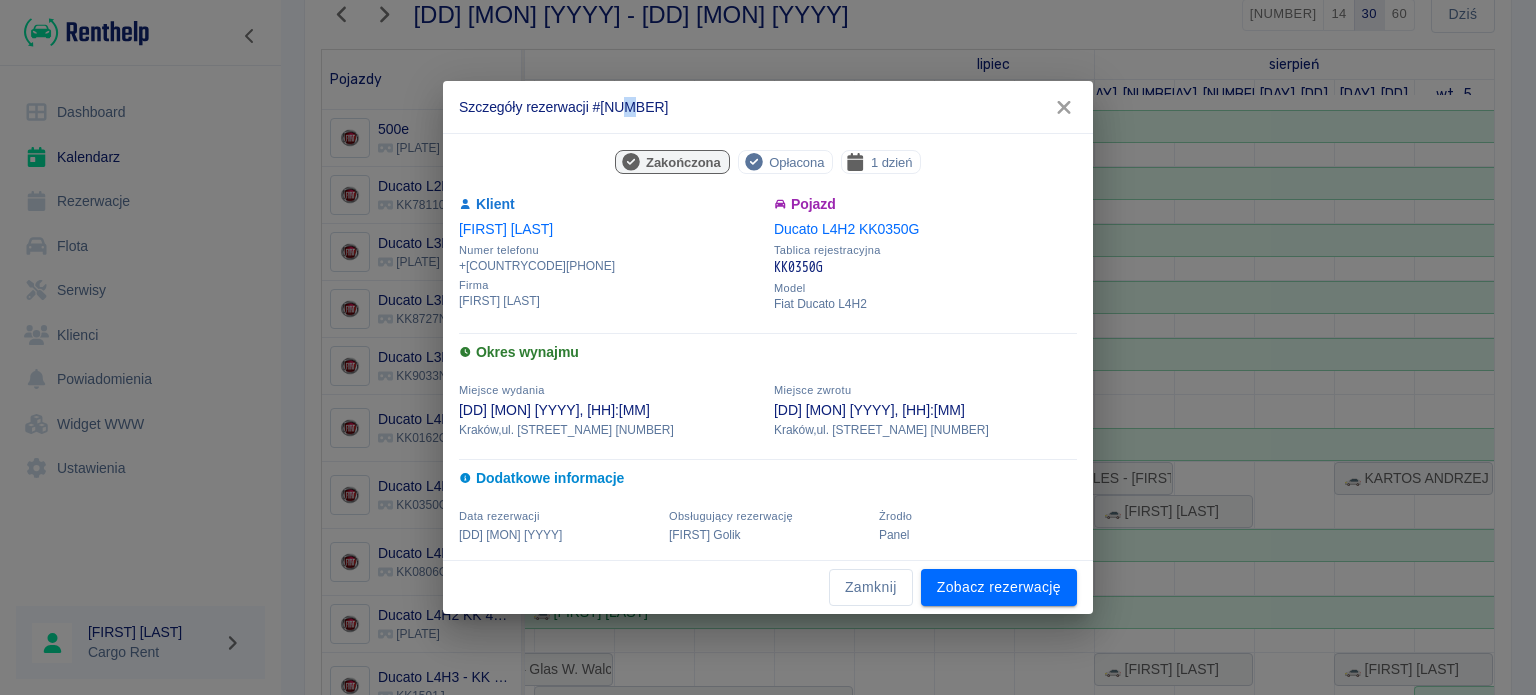 drag, startPoint x: 659, startPoint y: 100, endPoint x: 624, endPoint y: 119, distance: 39.824615 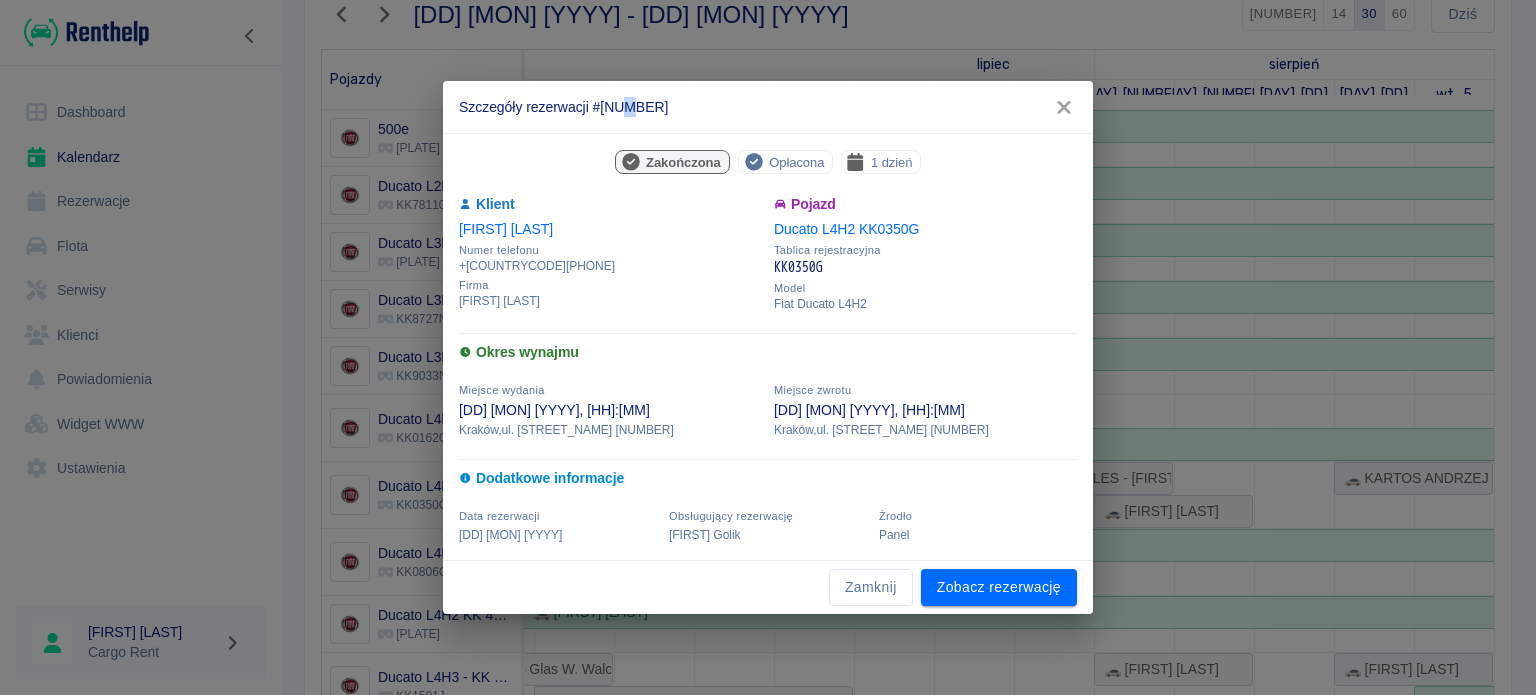 click 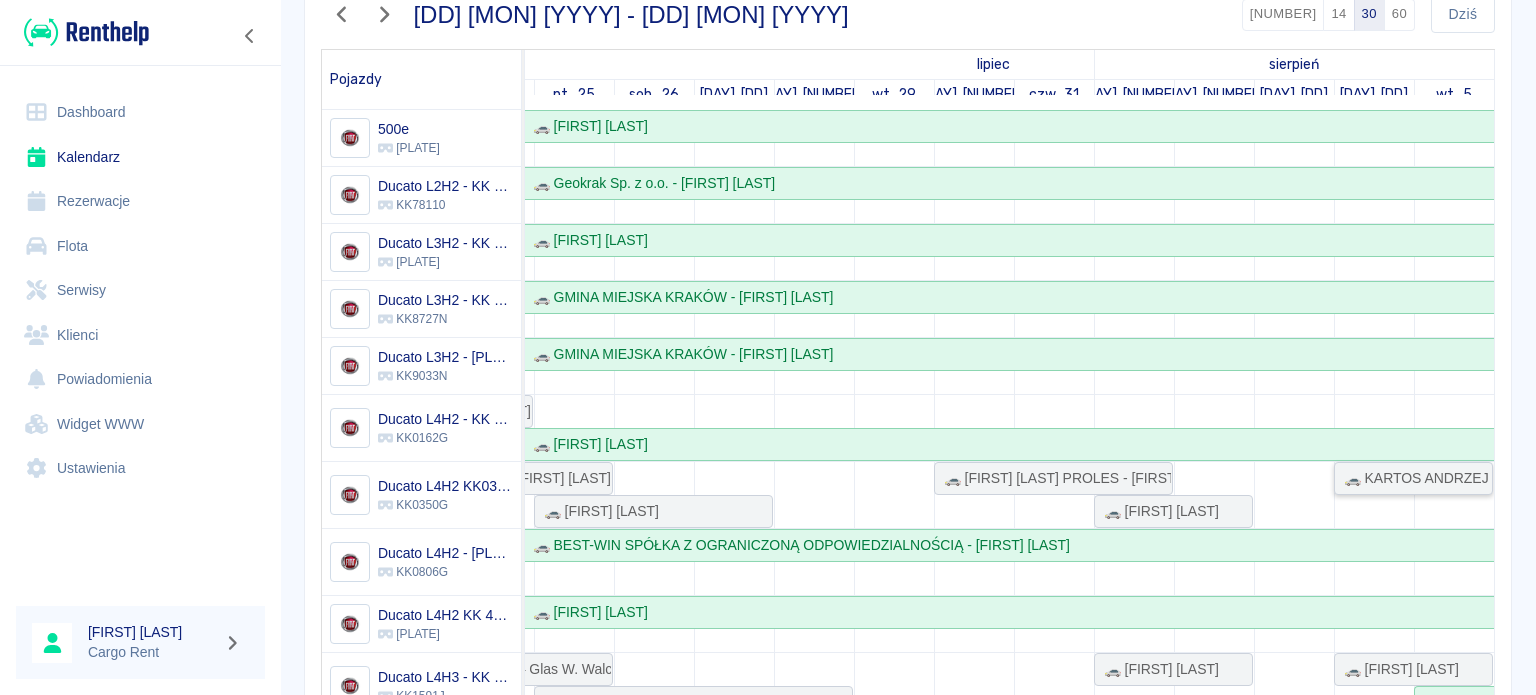 scroll, scrollTop: 139, scrollLeft: 1460, axis: both 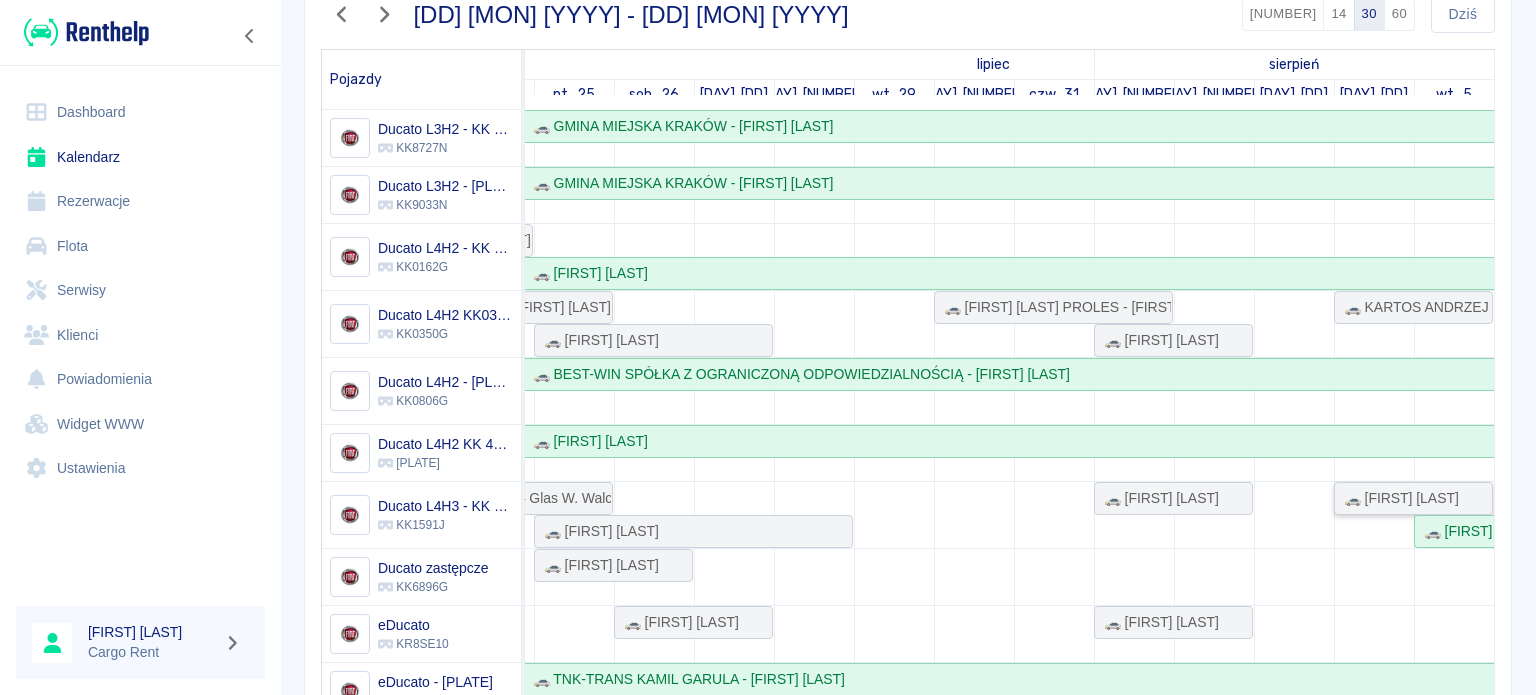 click on "🚗 [FIRST] [LAST]" at bounding box center (1413, 498) 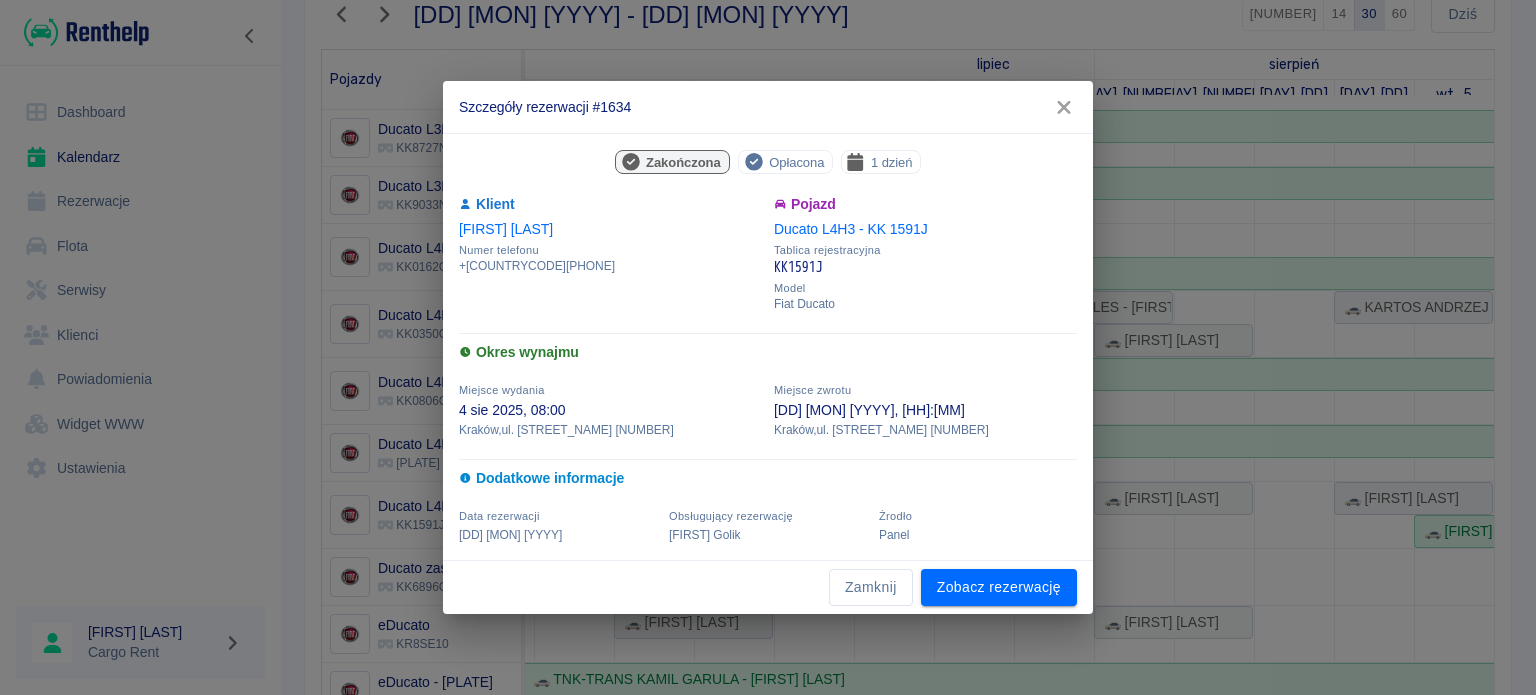 click 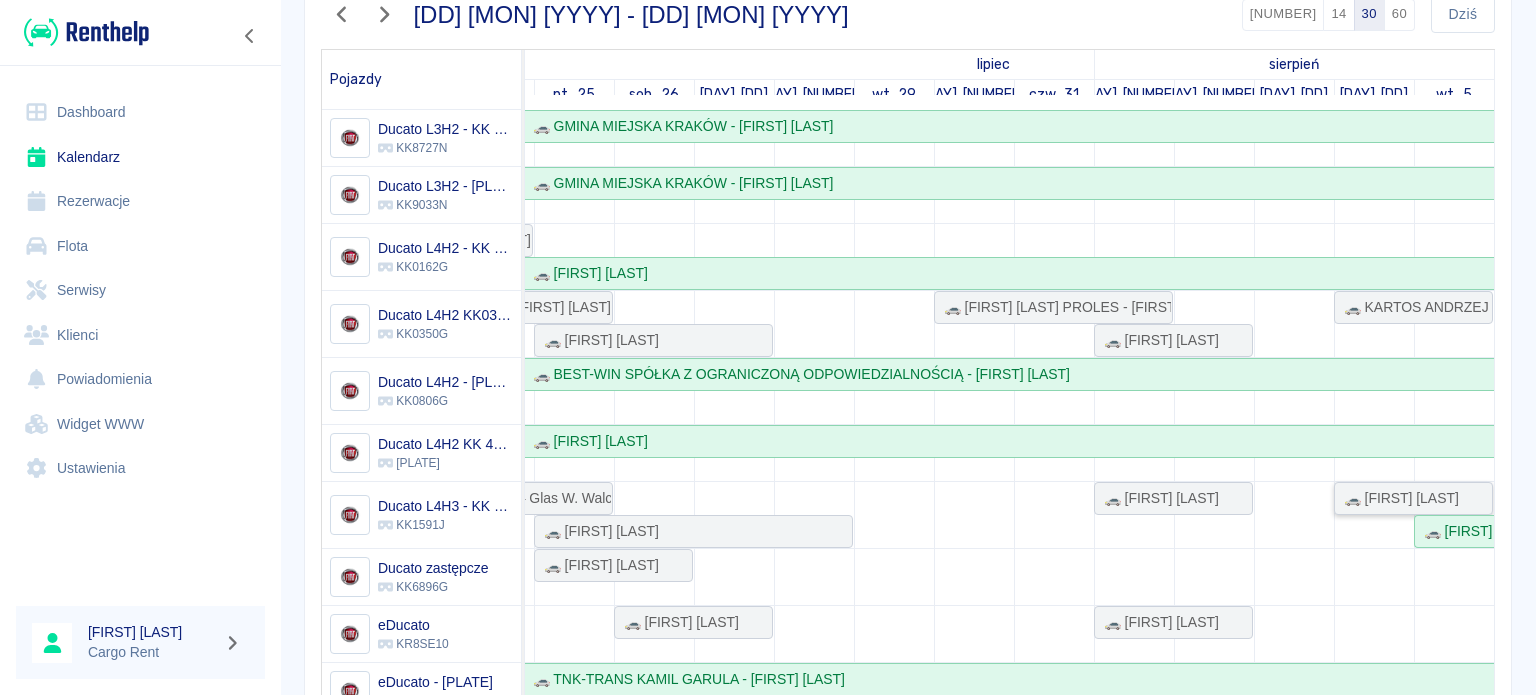 scroll, scrollTop: 223, scrollLeft: 1460, axis: both 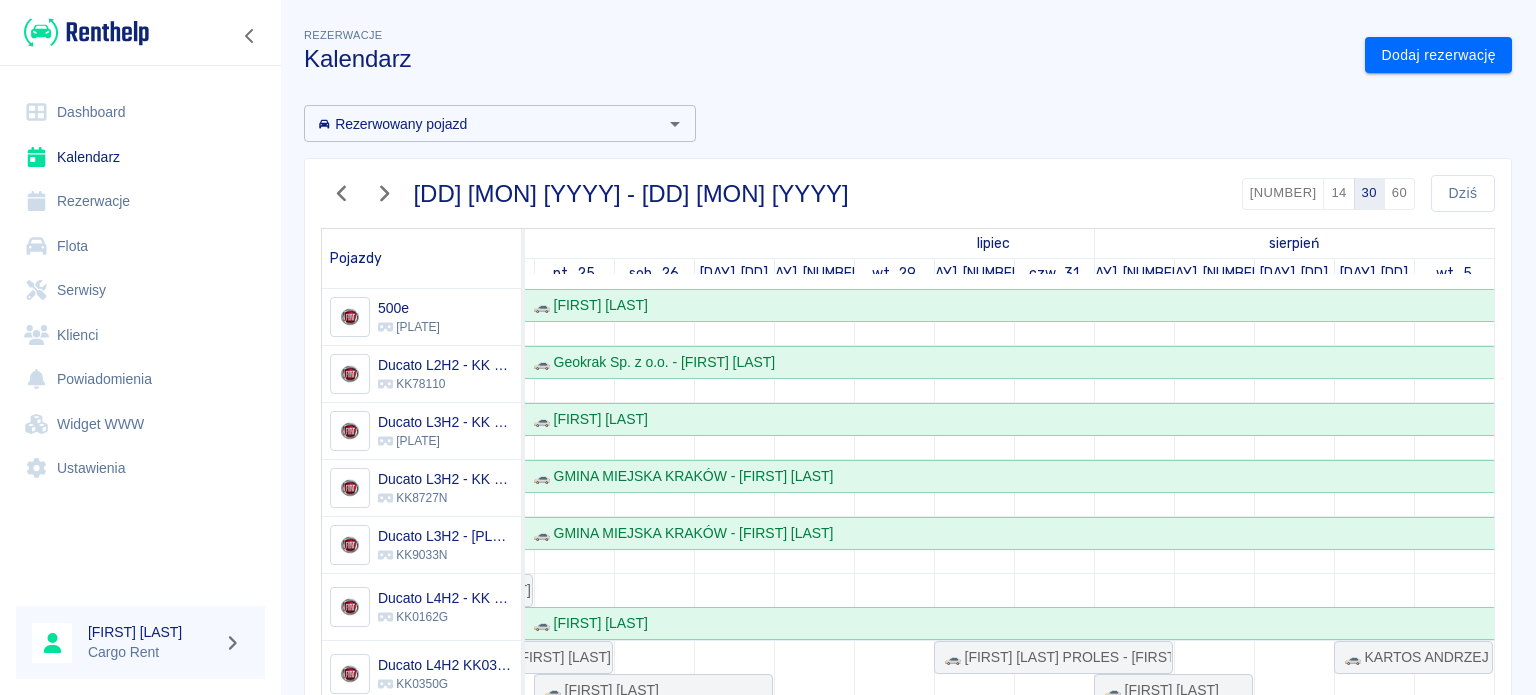 click 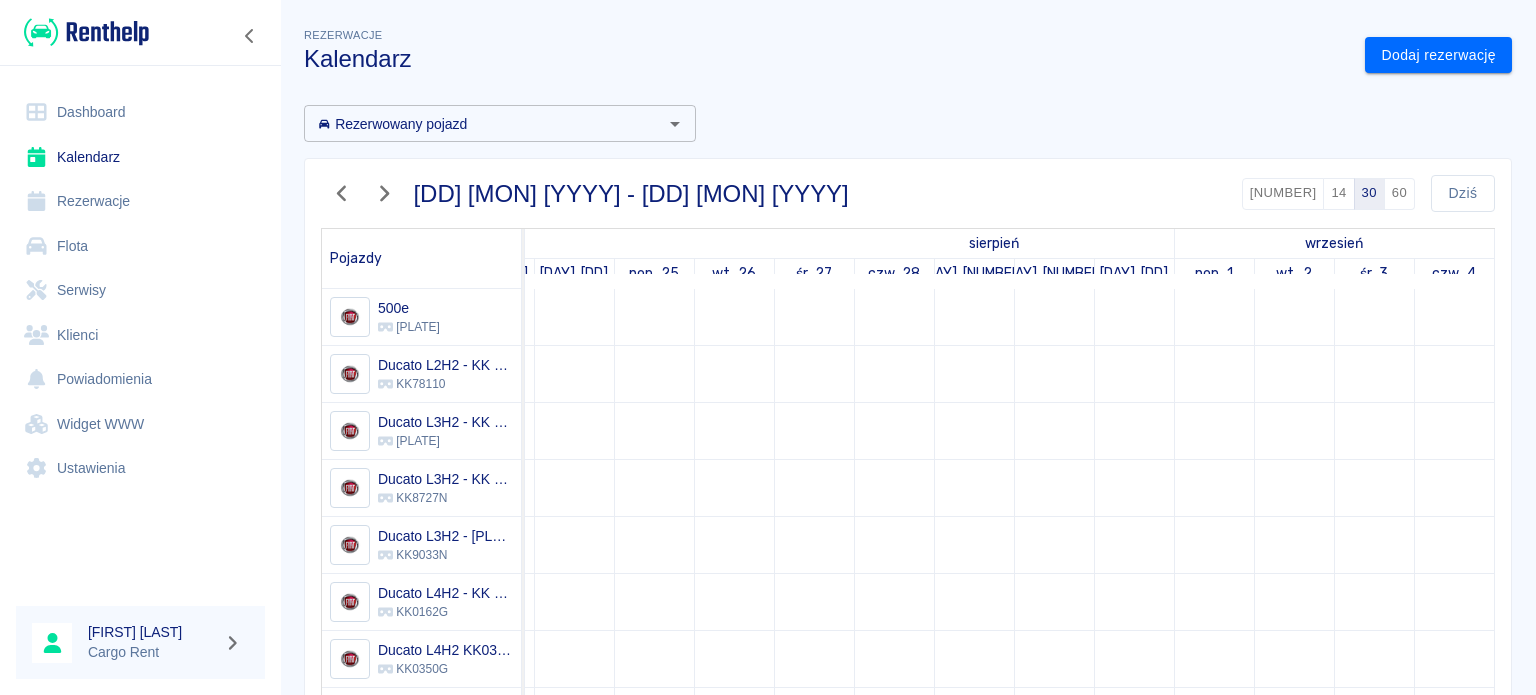 scroll, scrollTop: 0, scrollLeft: 0, axis: both 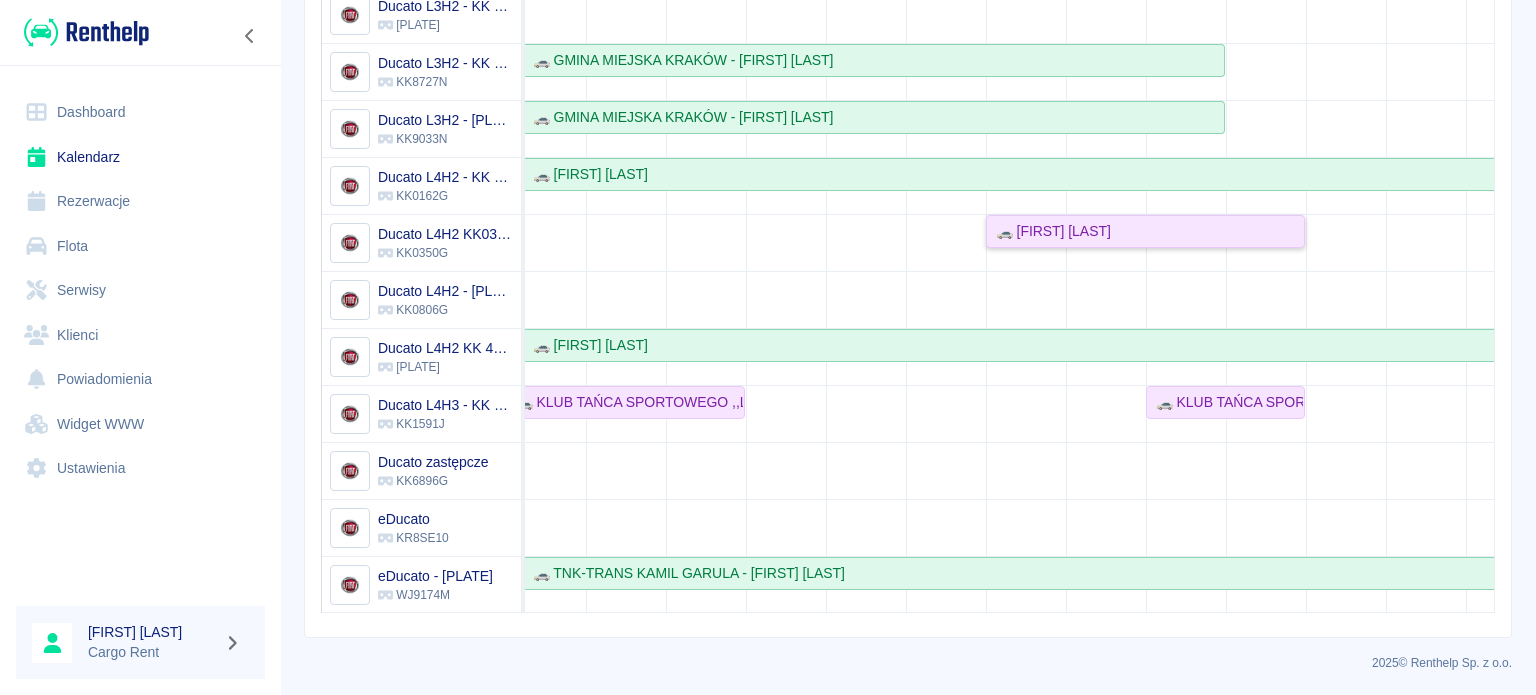 click on "🚗 [FIRST] [LAST]" at bounding box center [1145, 231] 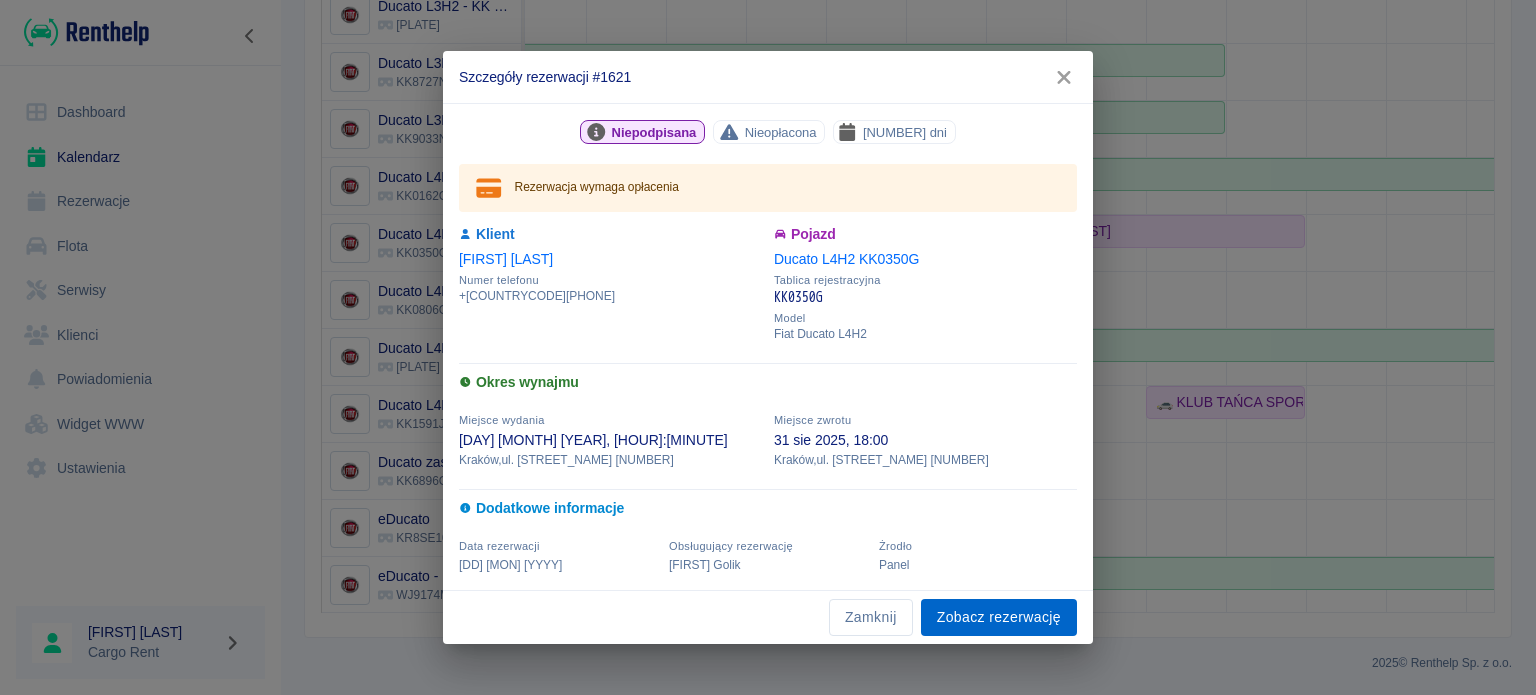 click on "Zobacz rezerwację" at bounding box center [999, 617] 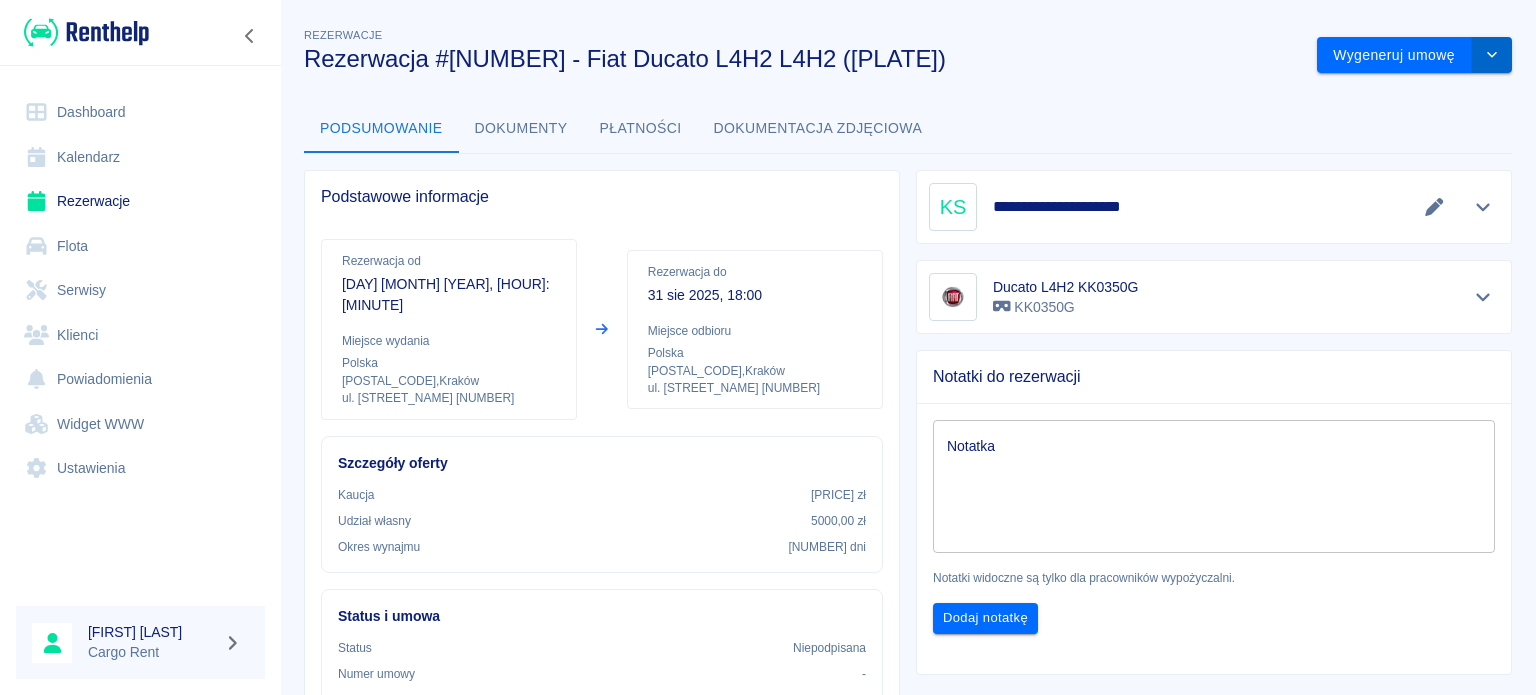 click 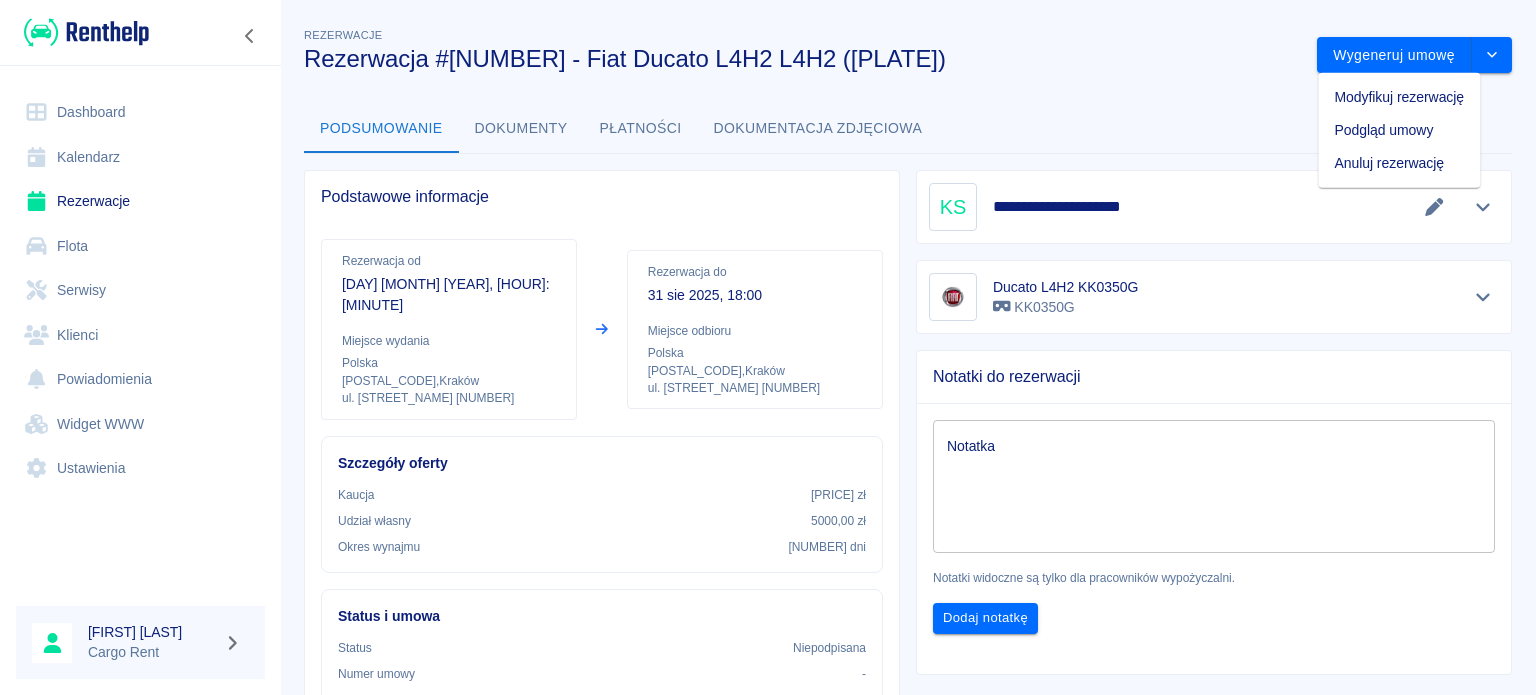 click on "Modyfikuj rezerwację" at bounding box center [1399, 97] 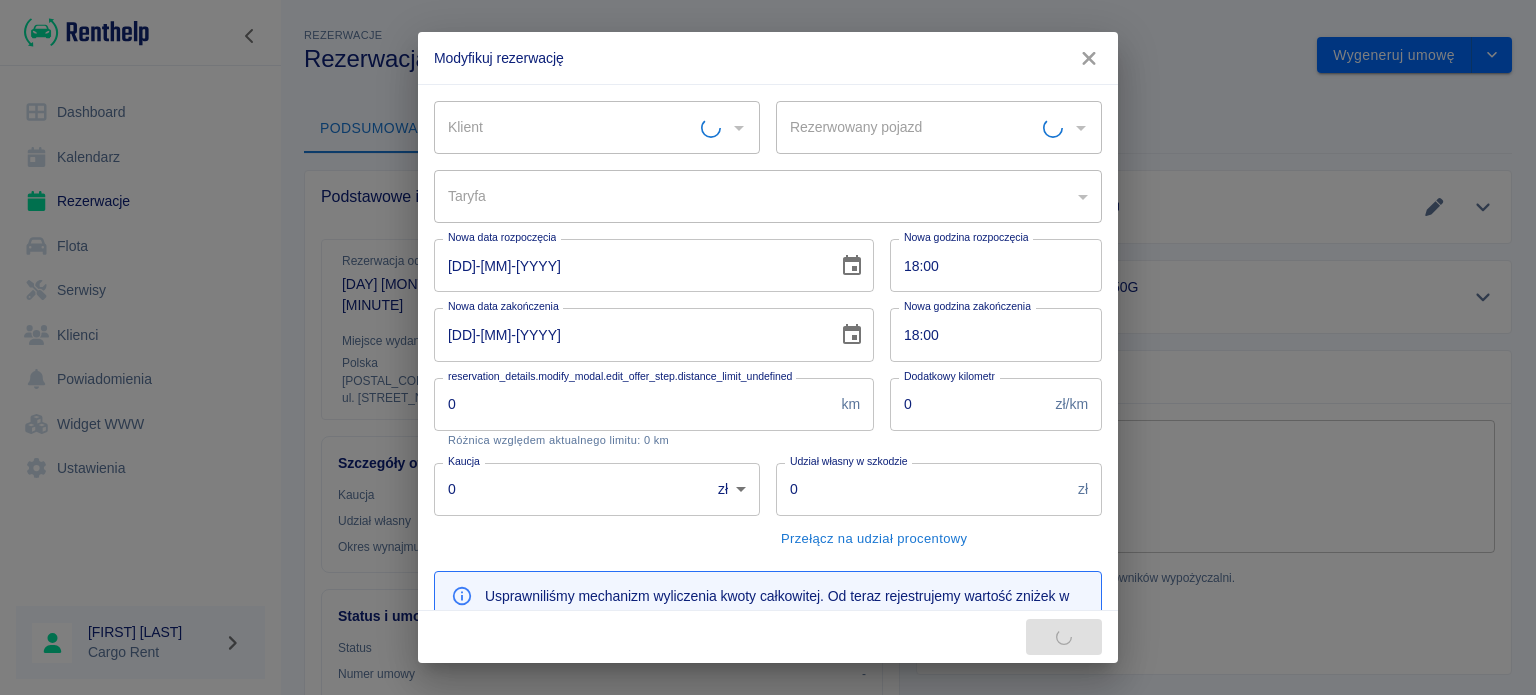 type on "Ducato L4H2 [PLATE] - [PLATE]" 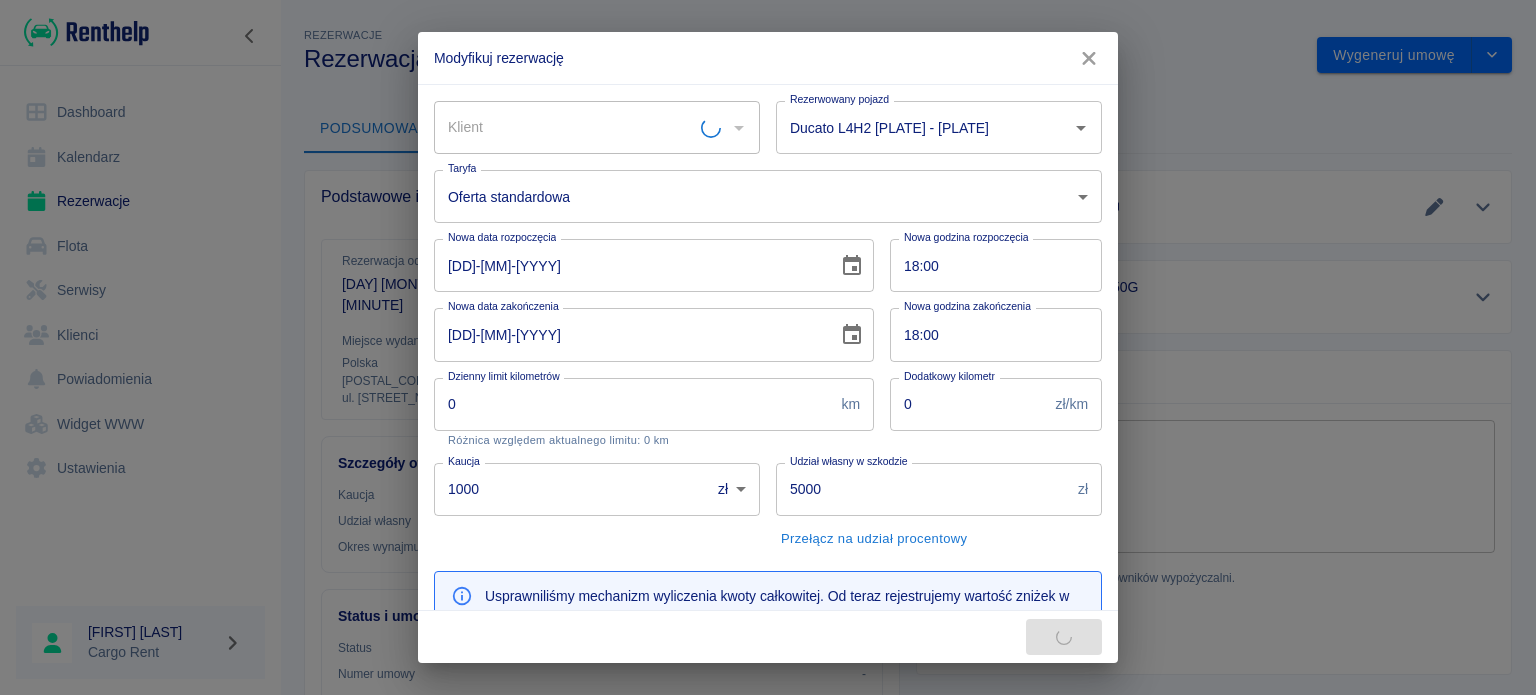 type on "1000" 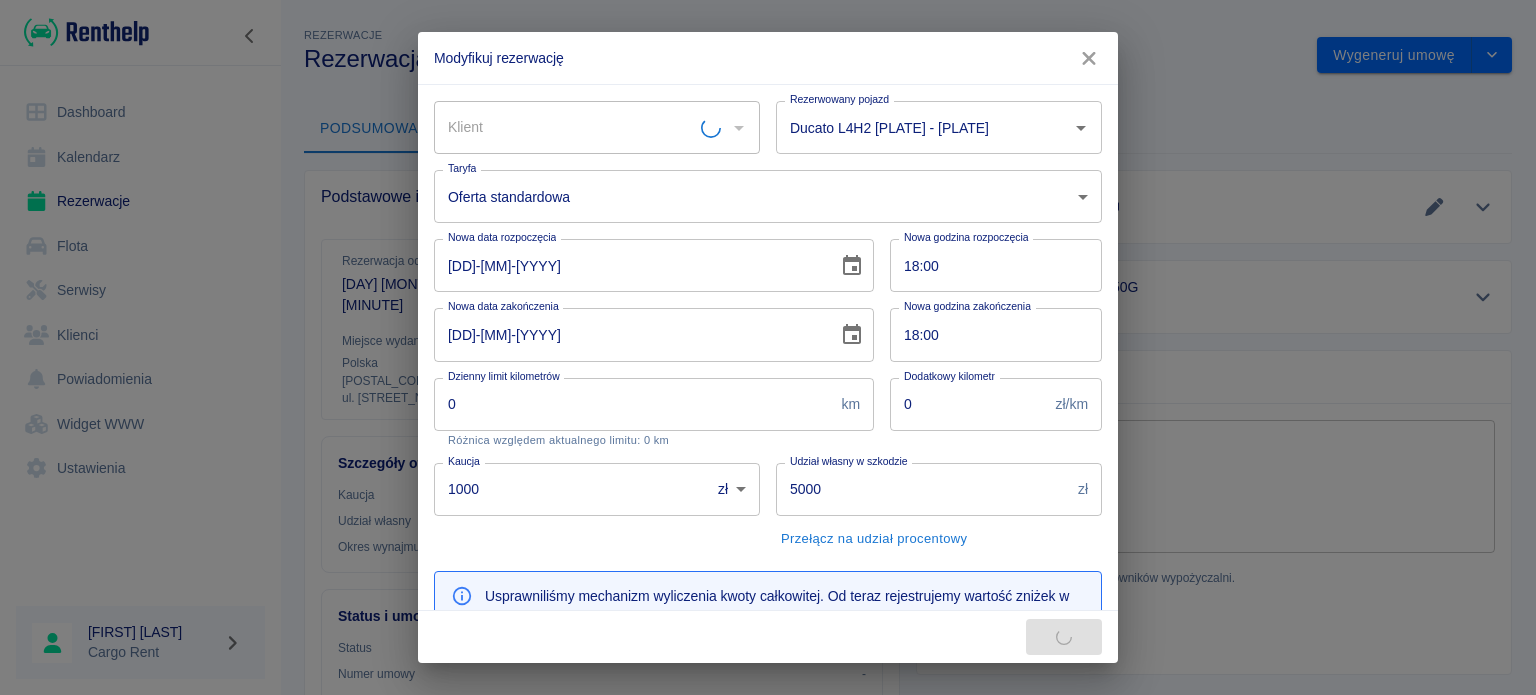 type on "5000" 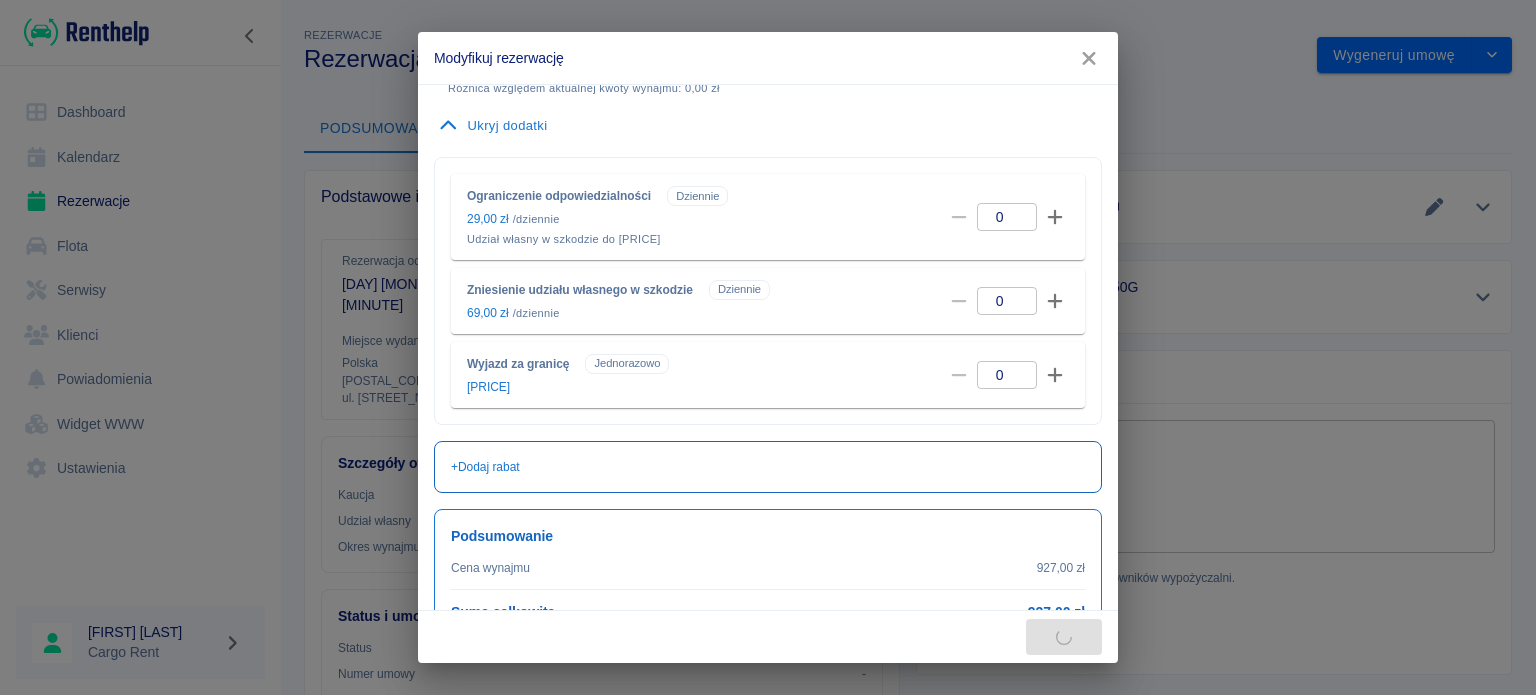 type on "[FIRST] [LAST]" 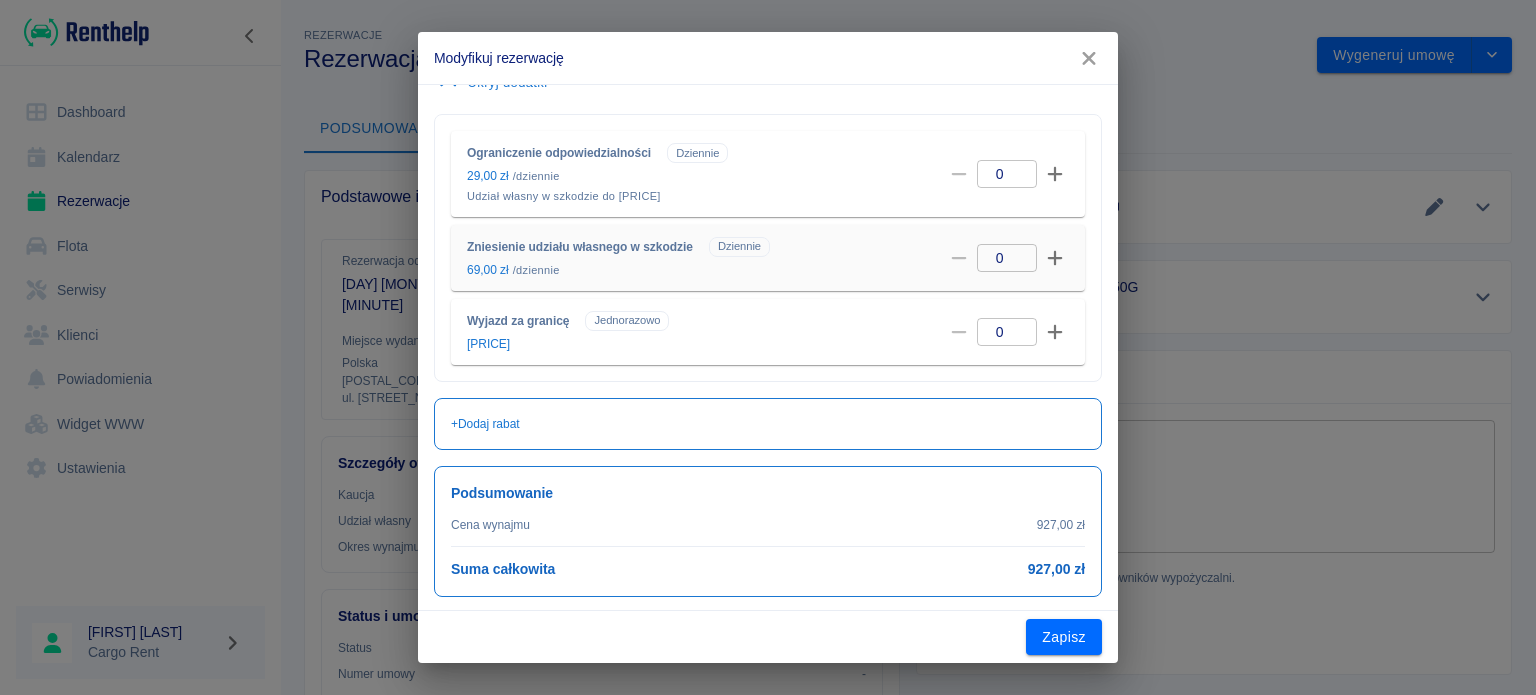 click on "Zniesienie udziału własnego w szkodzie Dziennie [PRICE] /  dziennie [PRICE]" at bounding box center [768, 258] 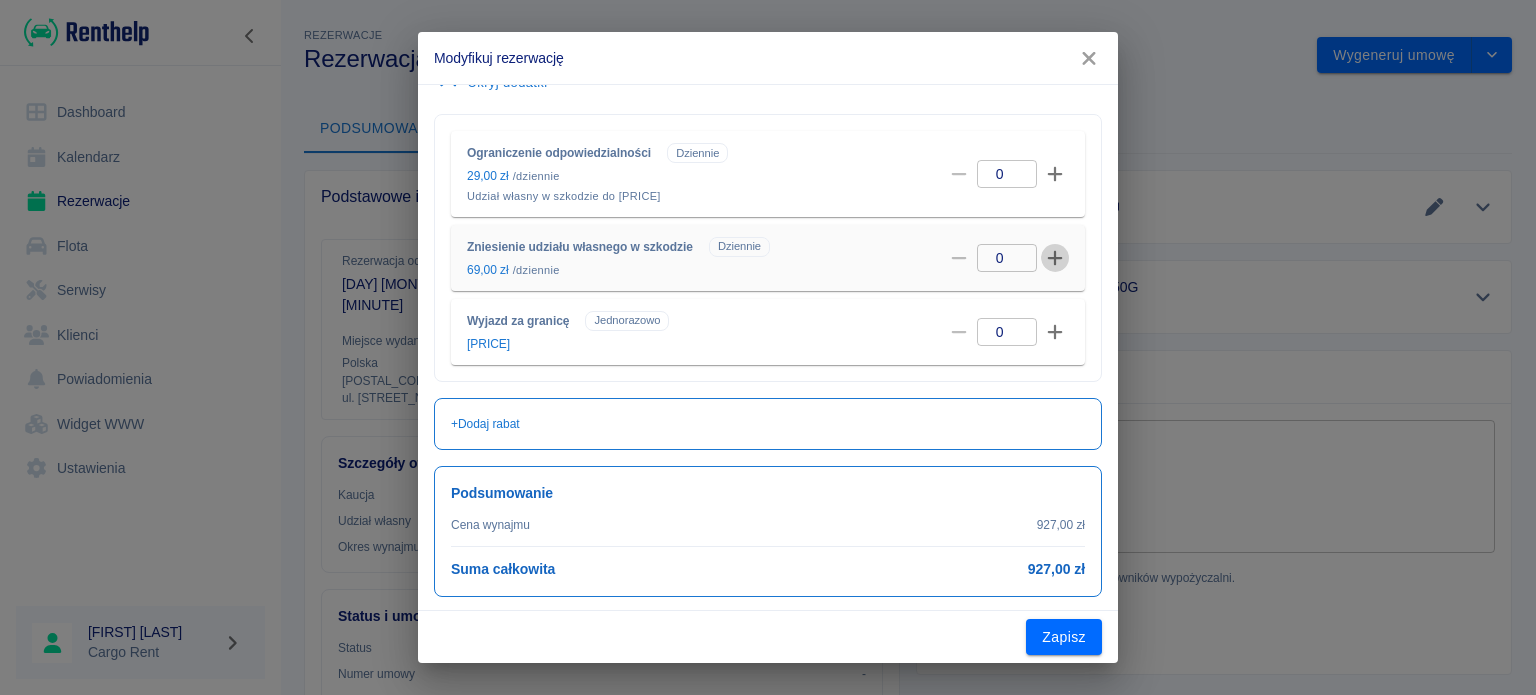 click 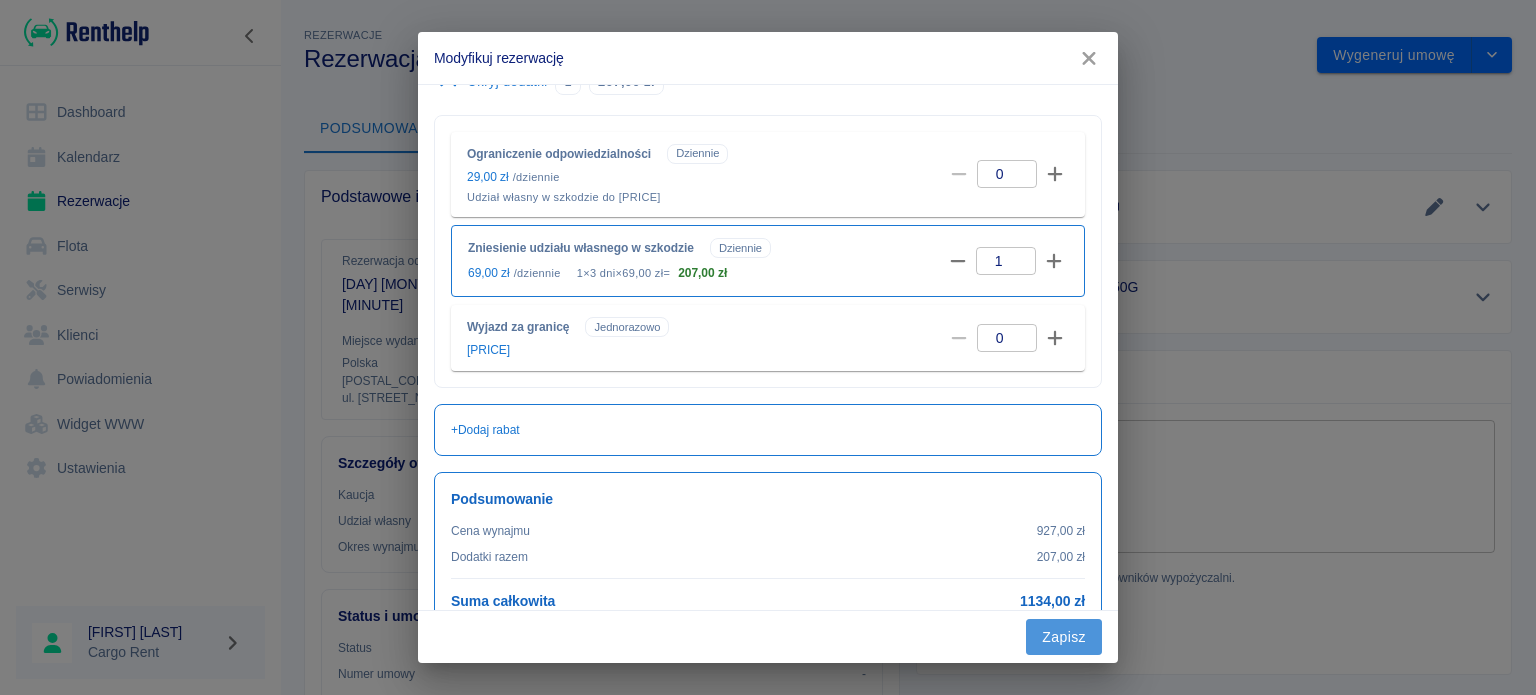 click on "Zapisz" at bounding box center [1064, 637] 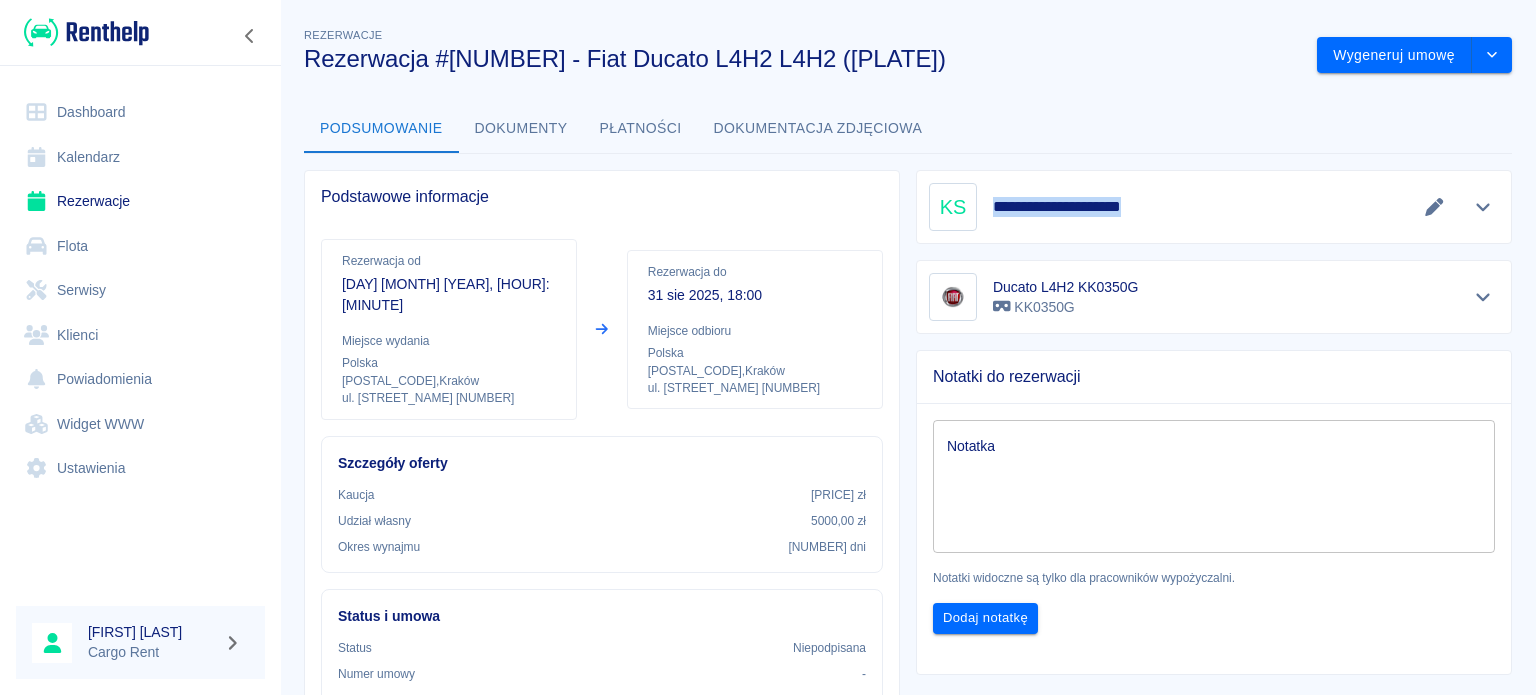 drag, startPoint x: 1252, startPoint y: 195, endPoint x: 981, endPoint y: 209, distance: 271.3614 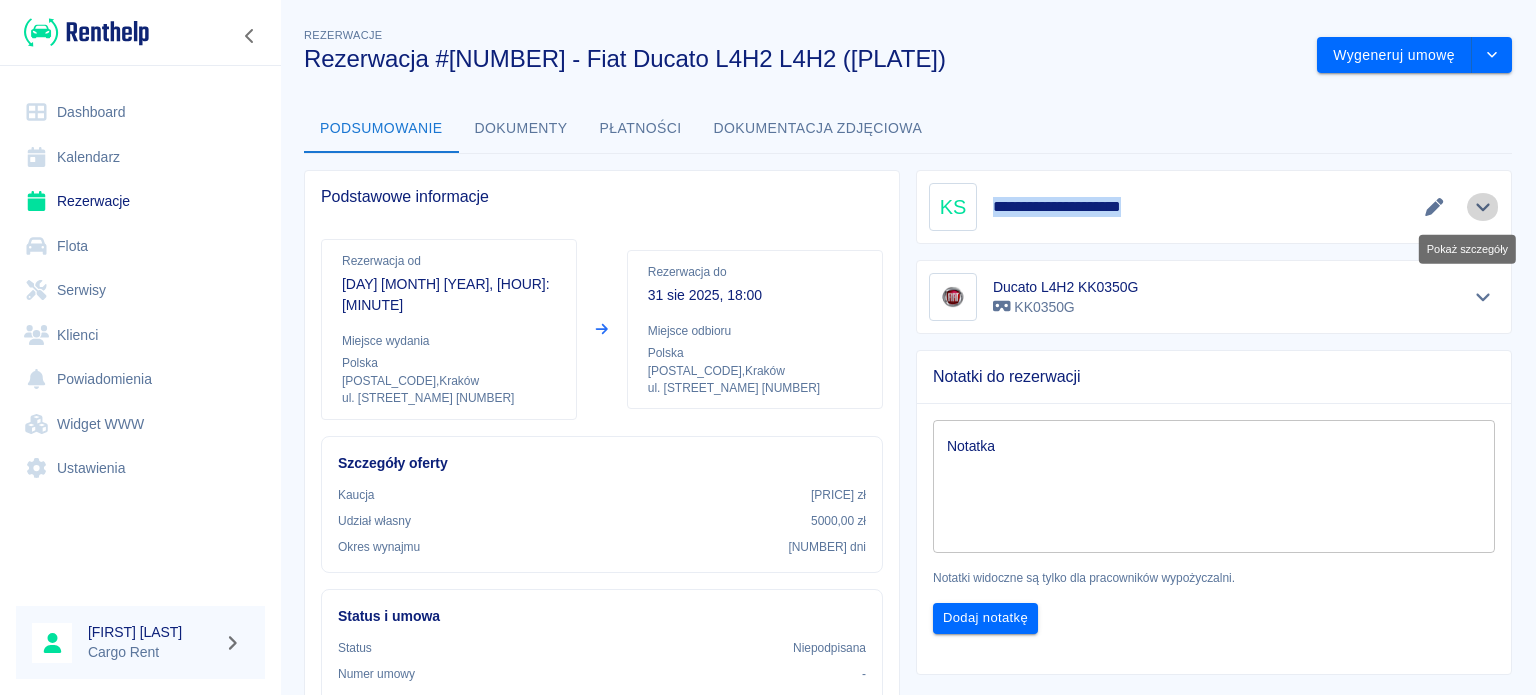 click 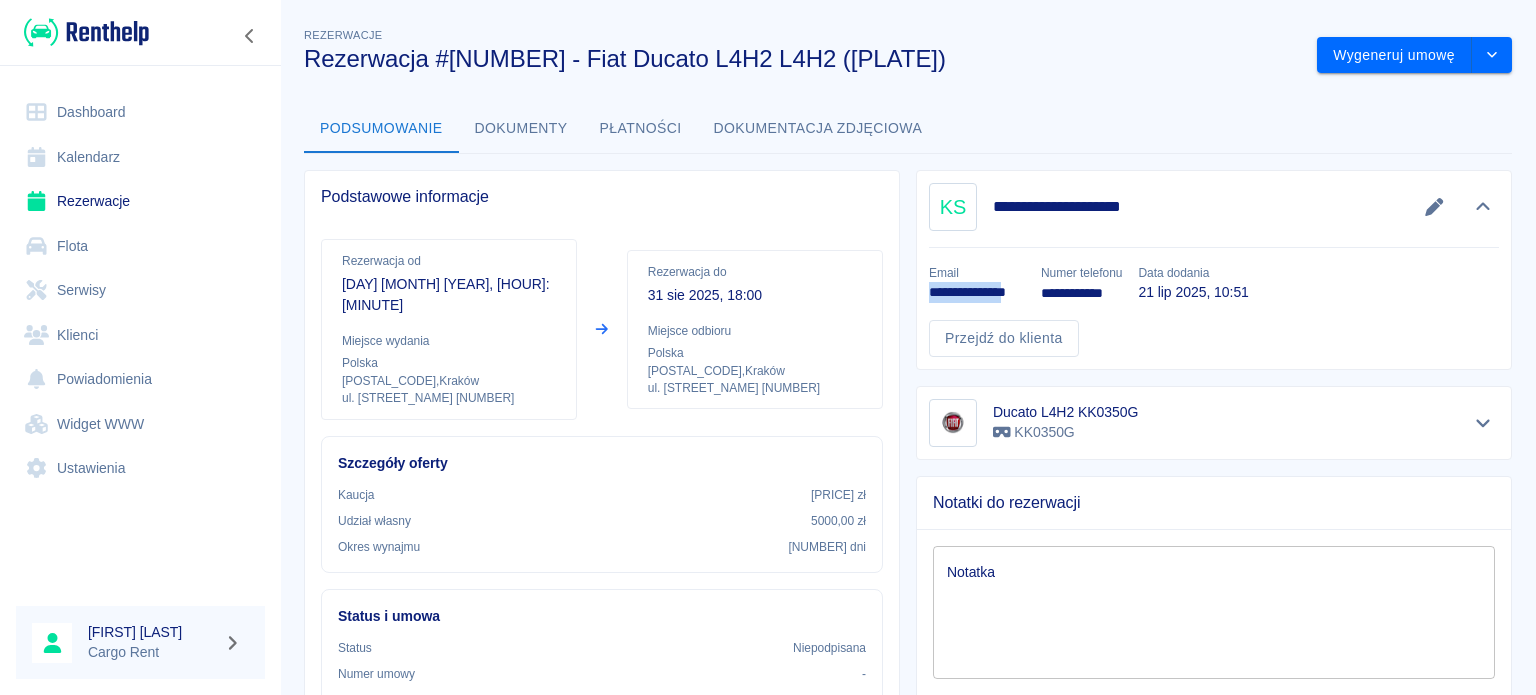 drag, startPoint x: 919, startPoint y: 291, endPoint x: 1015, endPoint y: 291, distance: 96 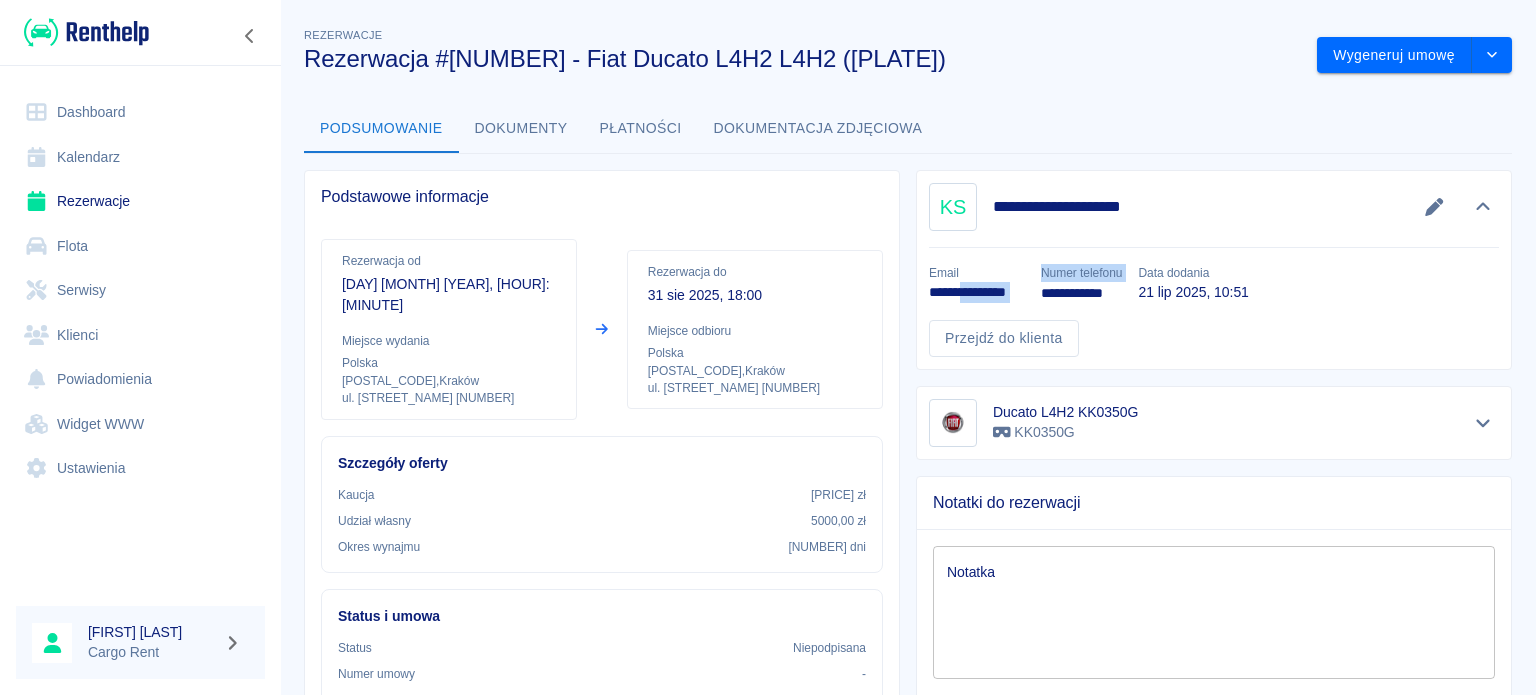 drag, startPoint x: 1021, startPoint y: 290, endPoint x: 969, endPoint y: 291, distance: 52.009613 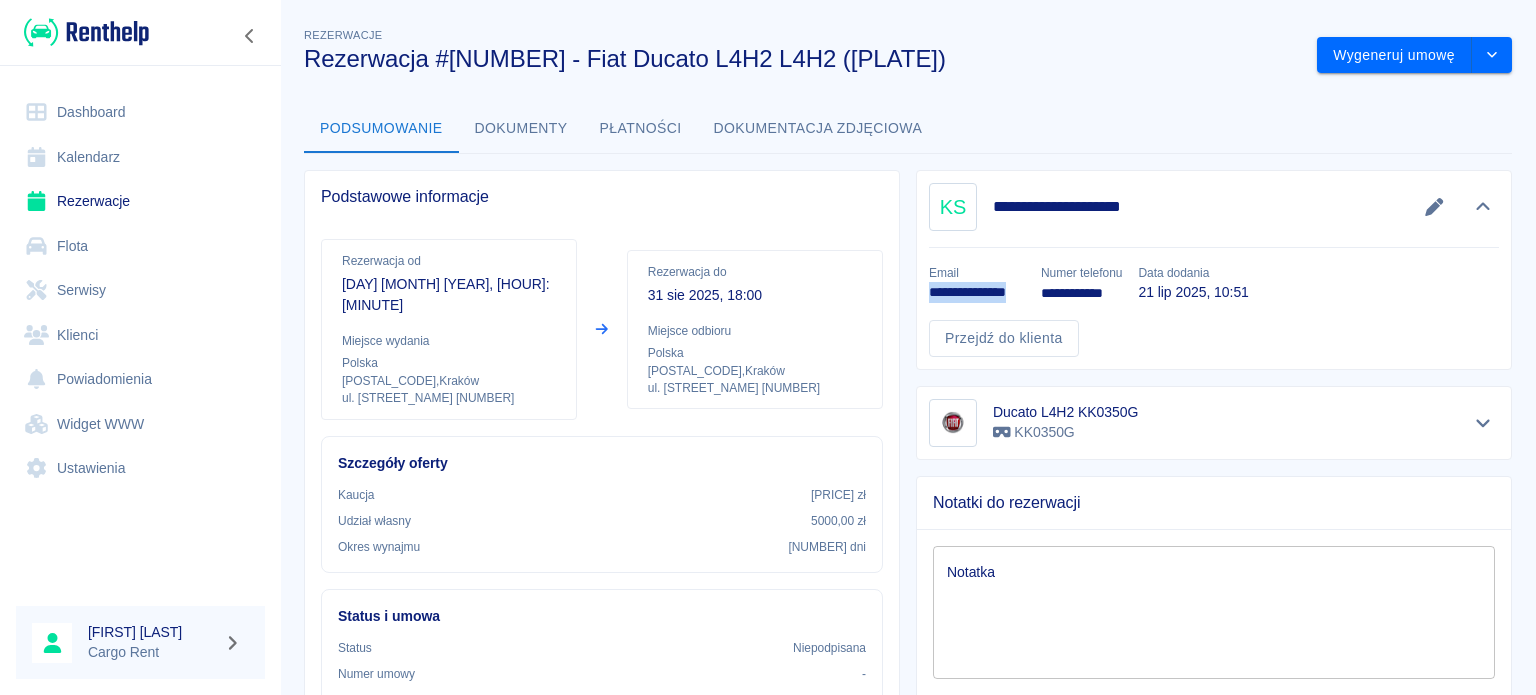 drag, startPoint x: 1016, startPoint y: 291, endPoint x: 917, endPoint y: 295, distance: 99.08077 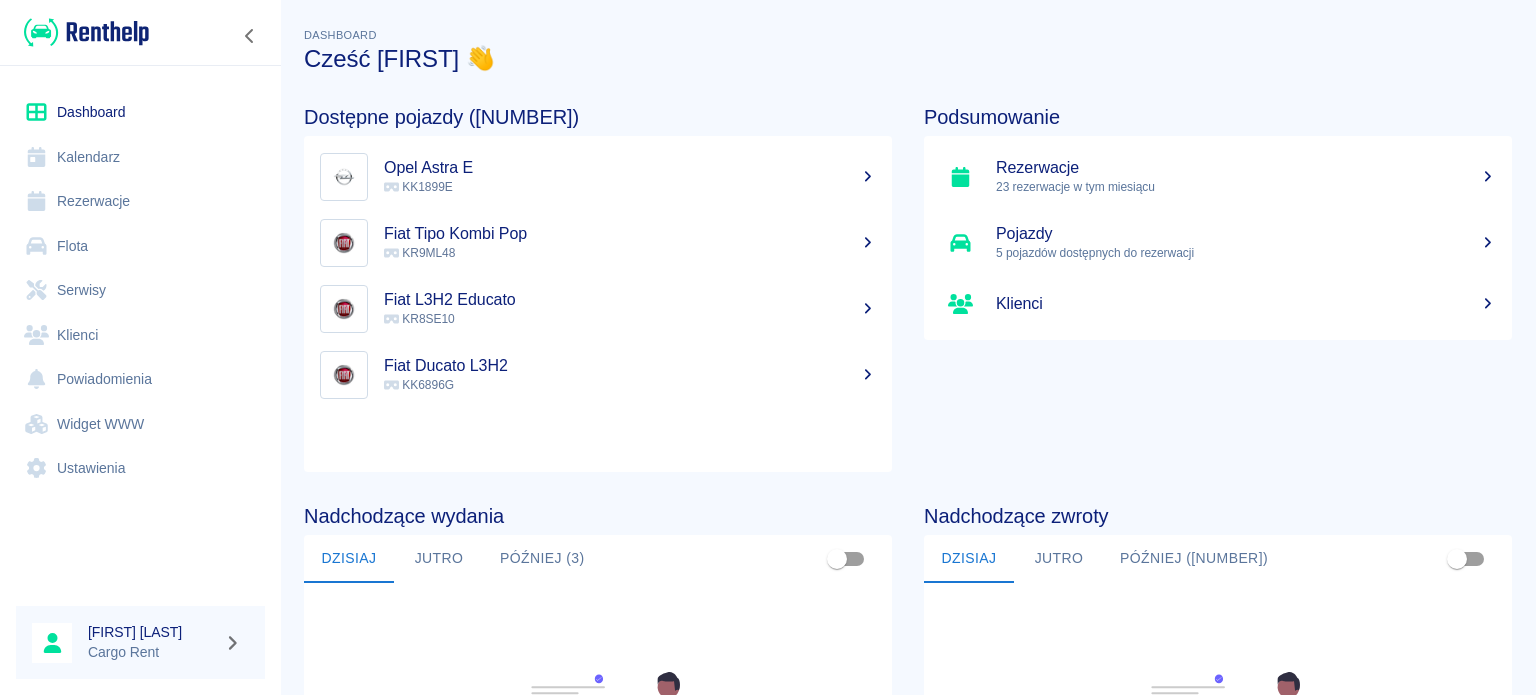 drag, startPoint x: 1157, startPoint y: 617, endPoint x: 1136, endPoint y: 616, distance: 21.023796 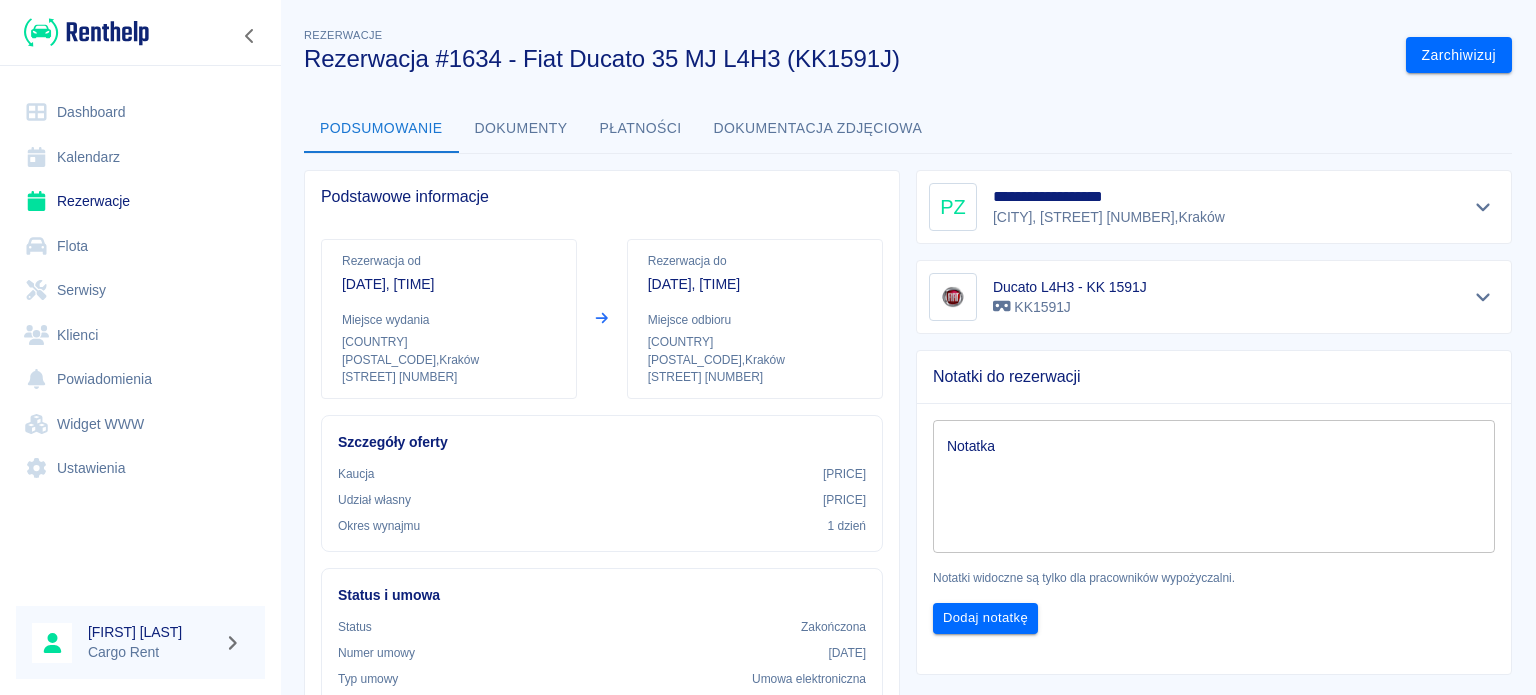 scroll, scrollTop: 0, scrollLeft: 0, axis: both 